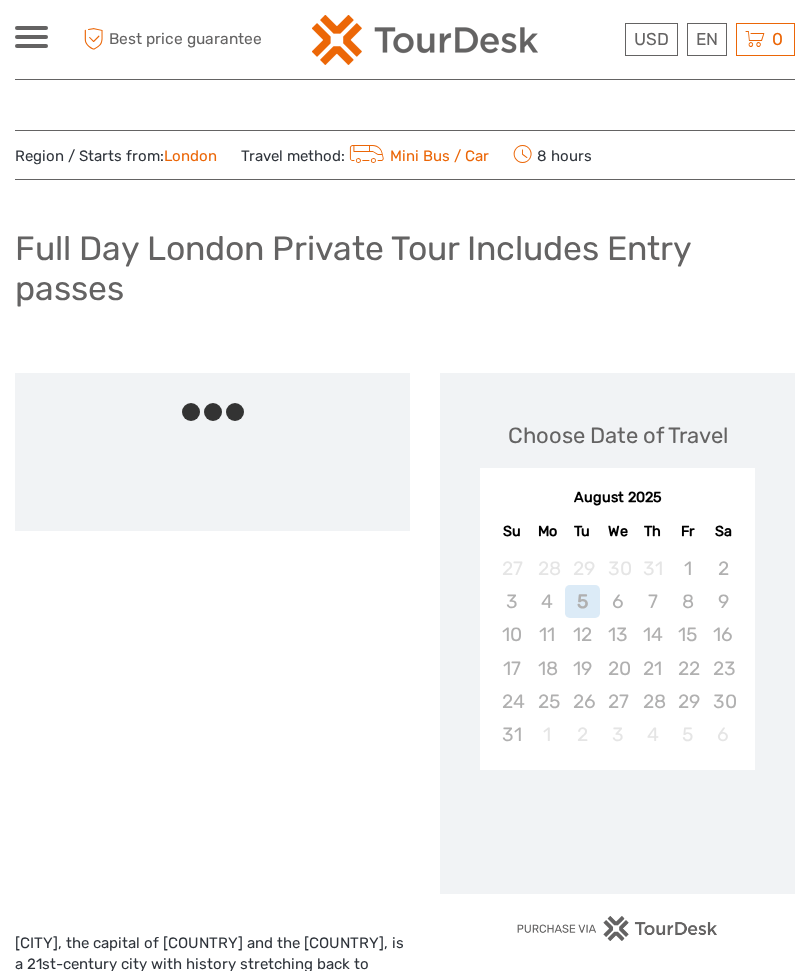 scroll, scrollTop: 0, scrollLeft: 0, axis: both 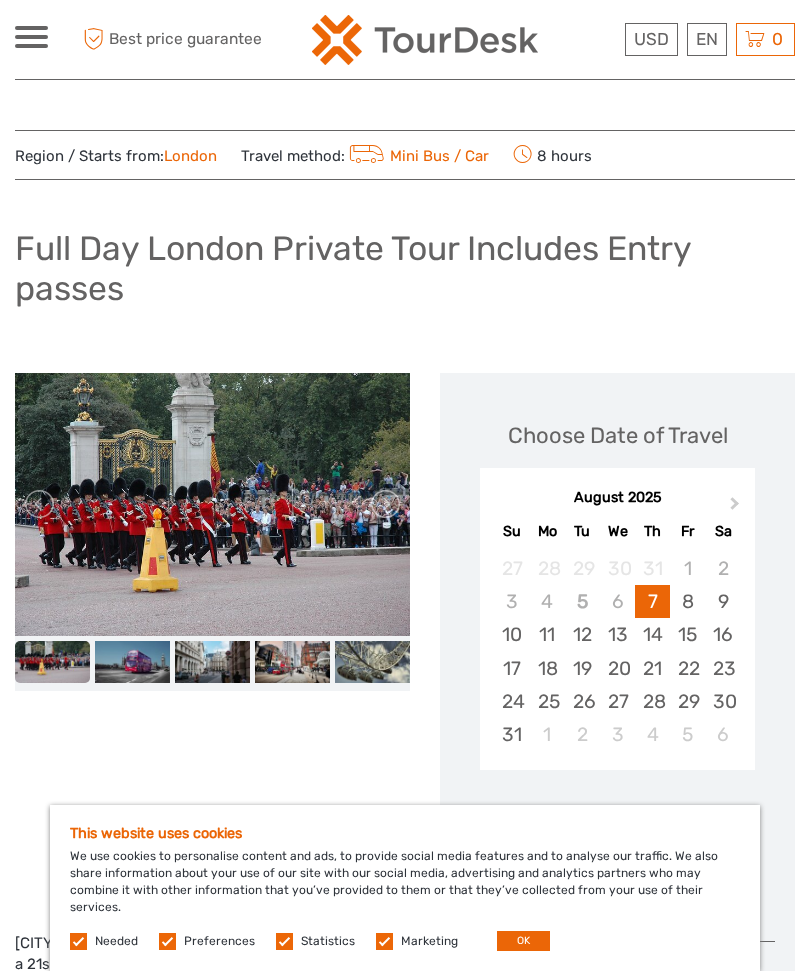 click on "Next Month" at bounding box center (737, 509) 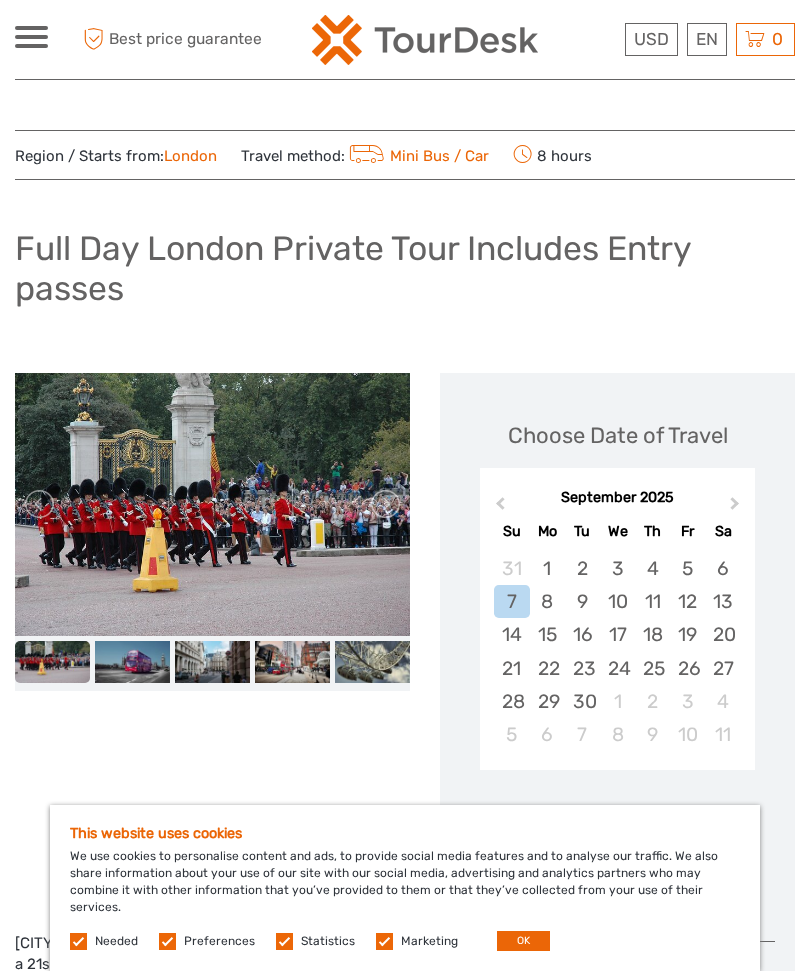 click on "Next Month" at bounding box center [737, 509] 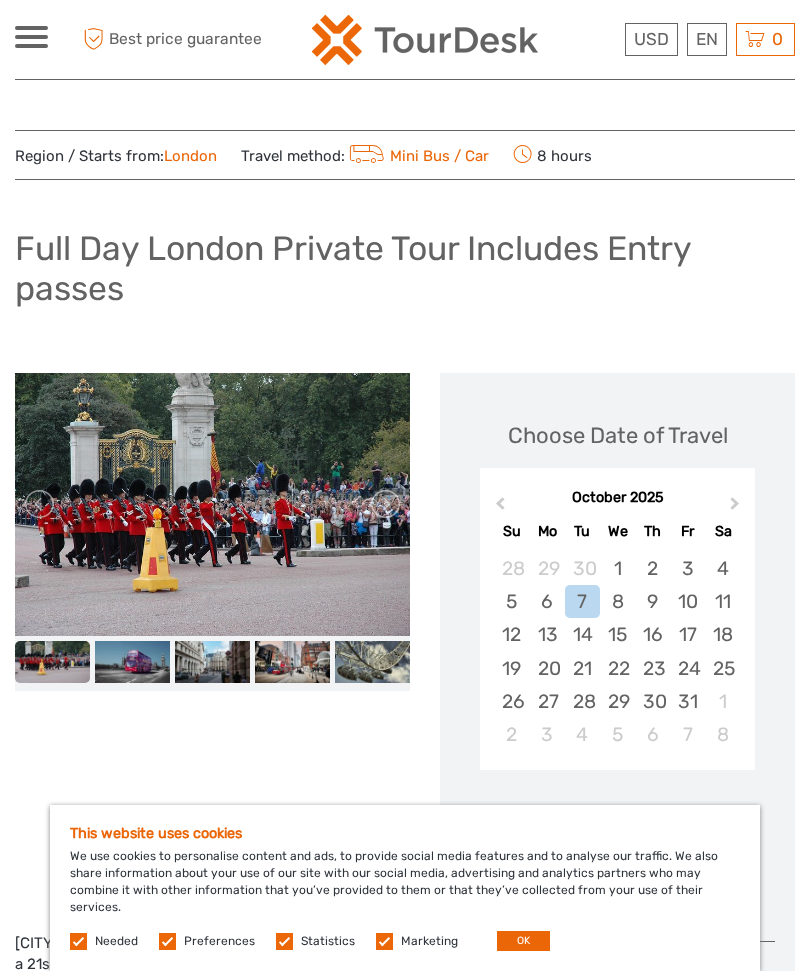 click on "18" at bounding box center [722, 634] 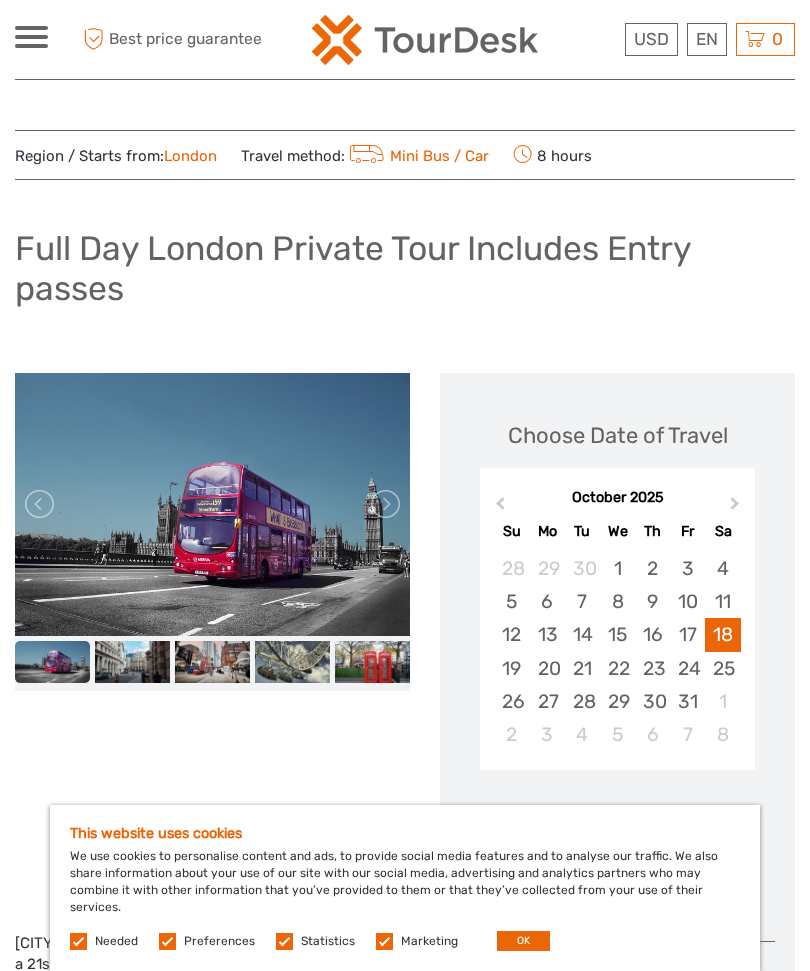 click on "Preferences" at bounding box center [208, 940] 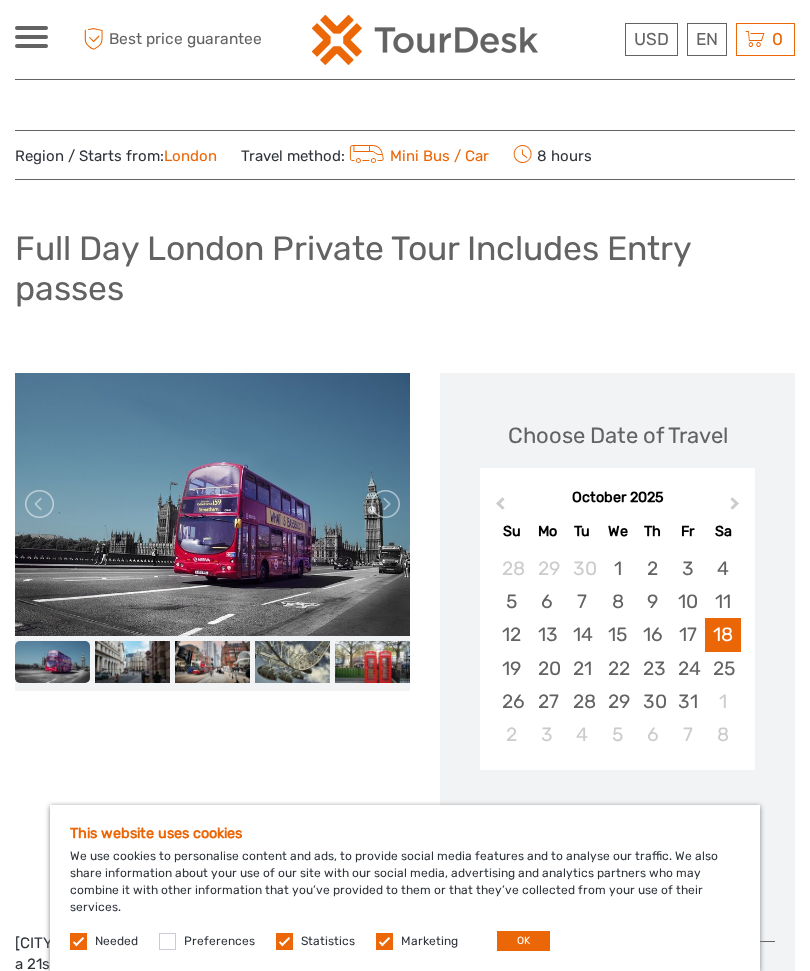 click at bounding box center [284, 941] 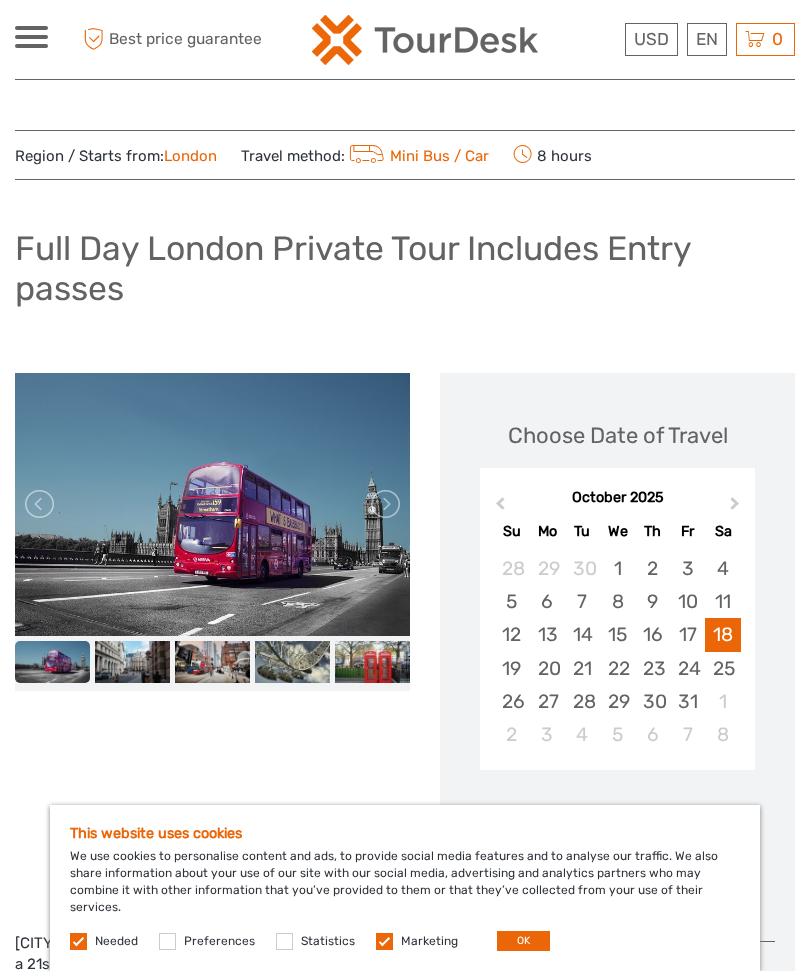 click at bounding box center (384, 941) 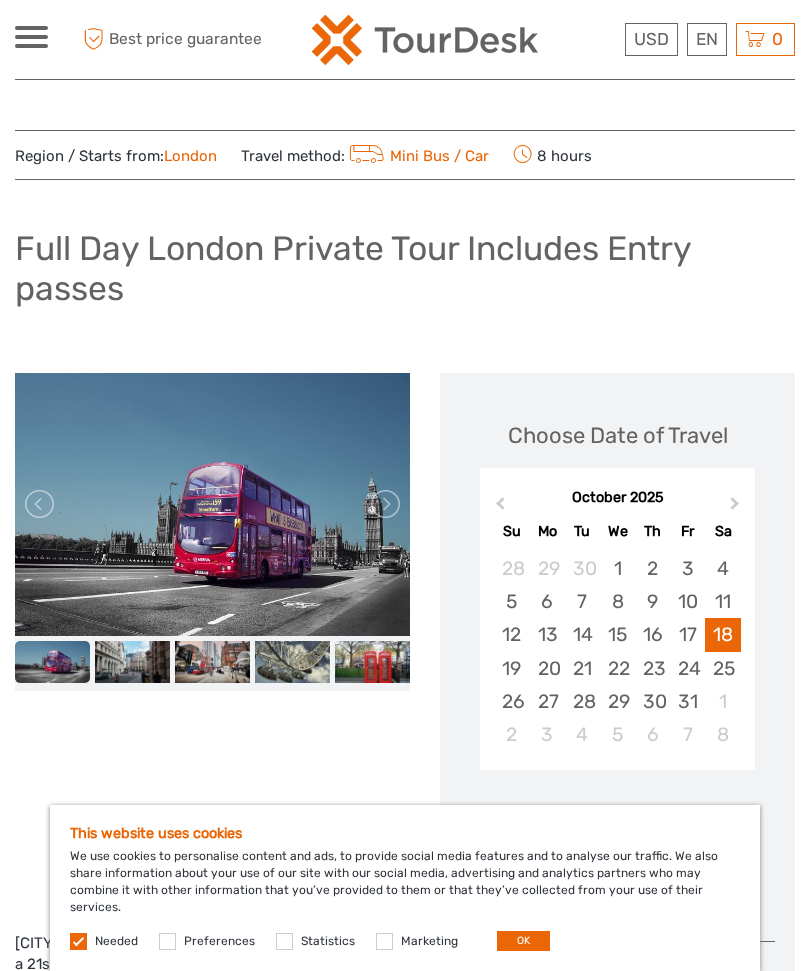 click on "OK" at bounding box center [523, 941] 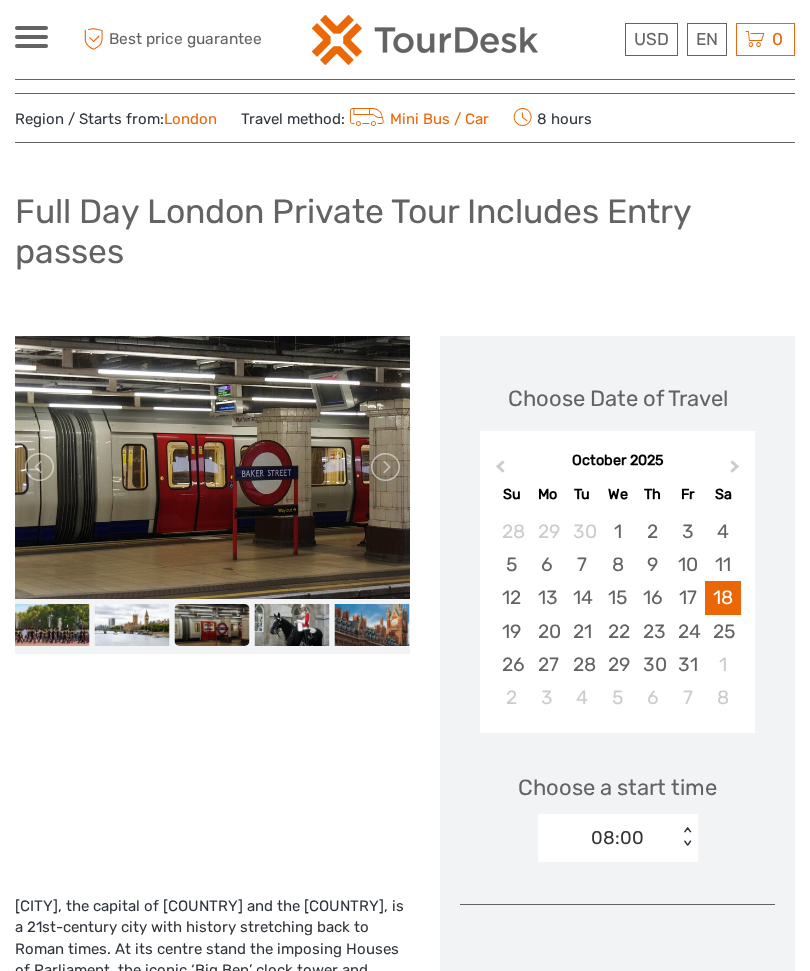 scroll, scrollTop: 0, scrollLeft: 0, axis: both 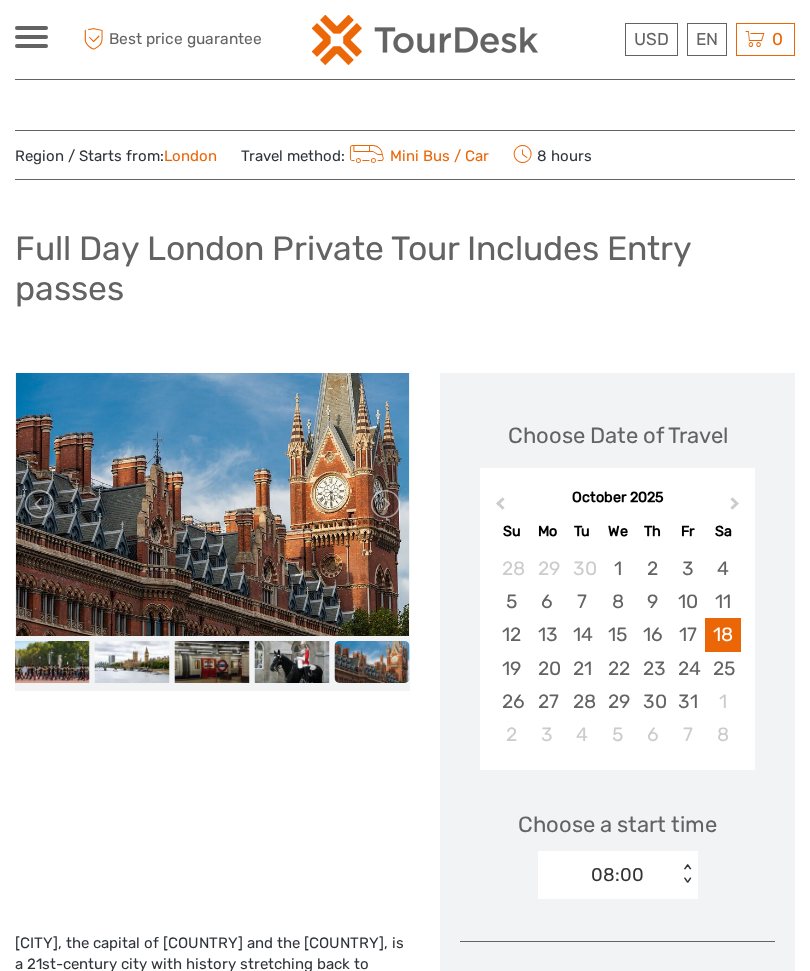click at bounding box center [31, 37] 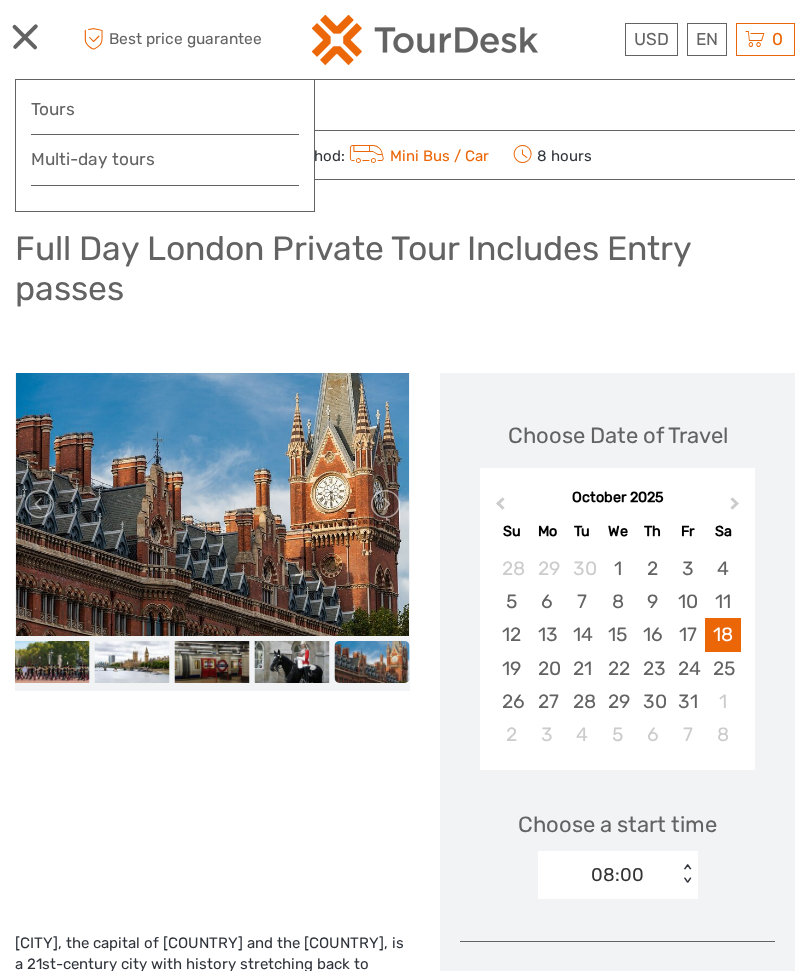 click on "Multi-day tours" at bounding box center [165, 159] 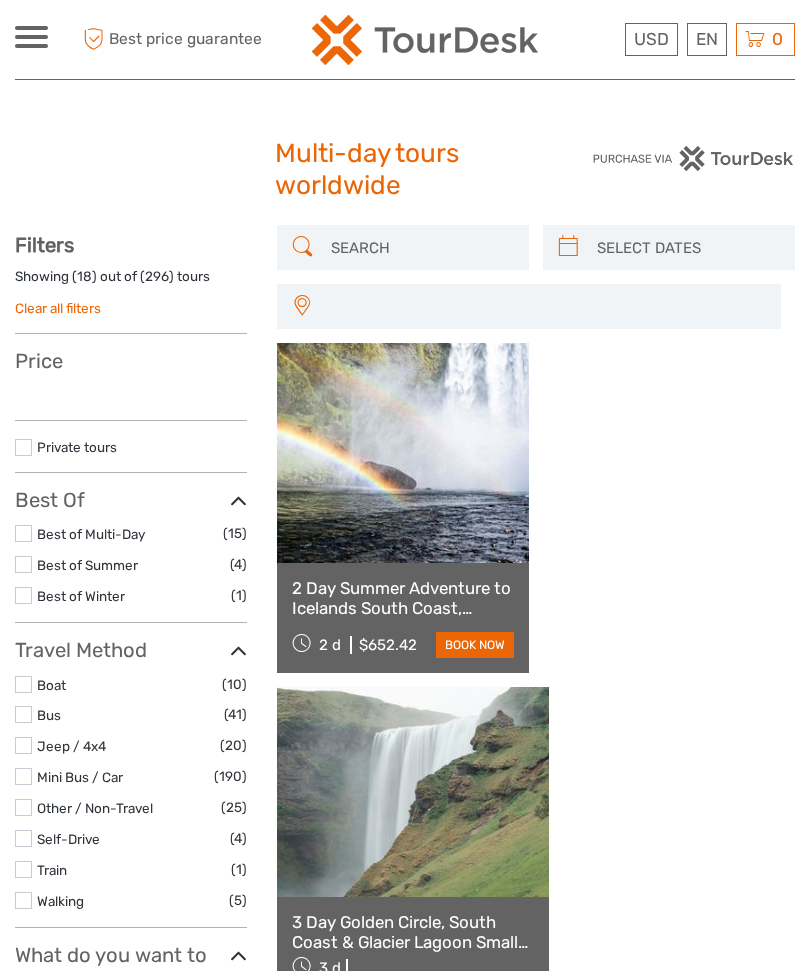 scroll, scrollTop: 0, scrollLeft: 0, axis: both 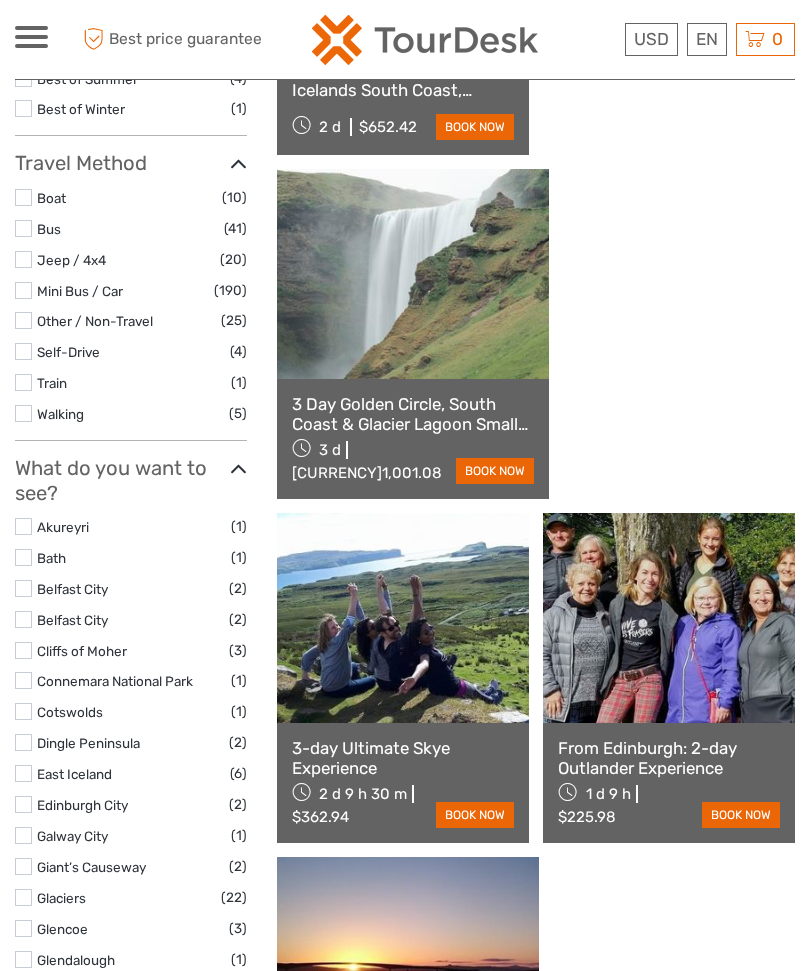 click on "Cotswolds" at bounding box center [70, 712] 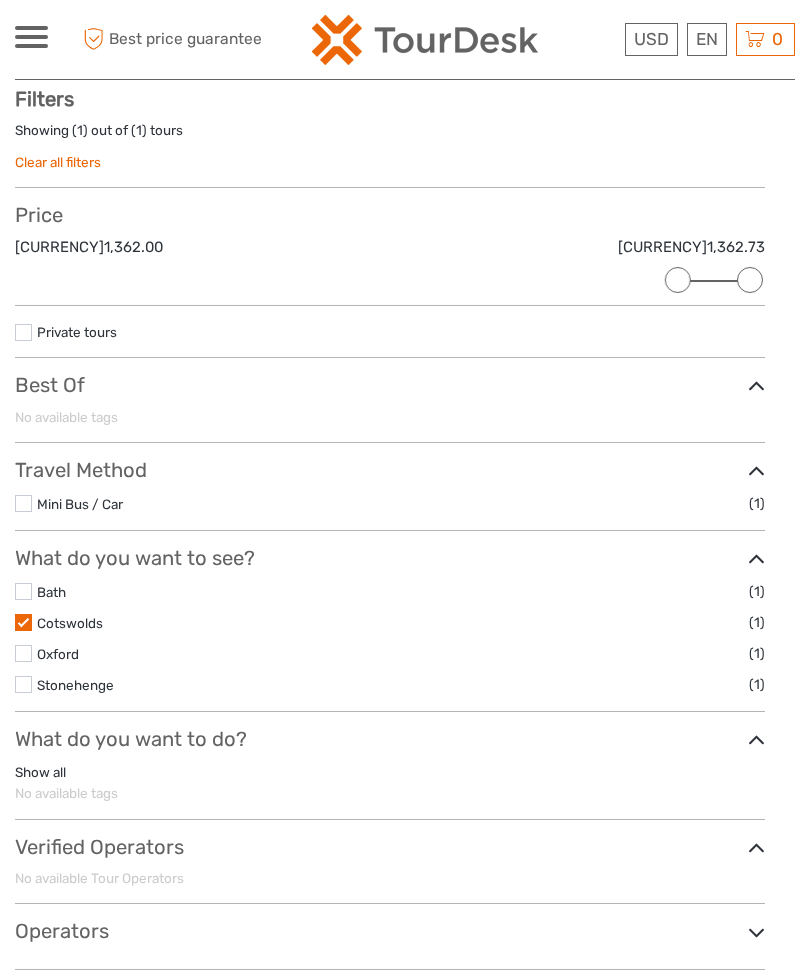scroll, scrollTop: 144, scrollLeft: 0, axis: vertical 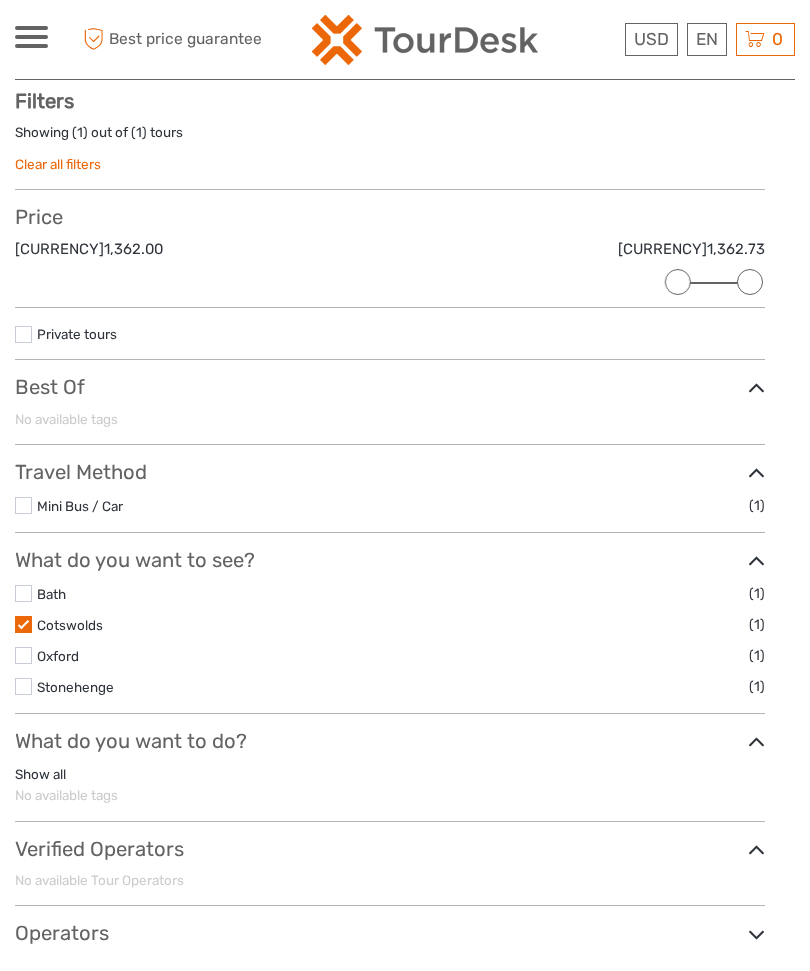 click at bounding box center [206, 1215] 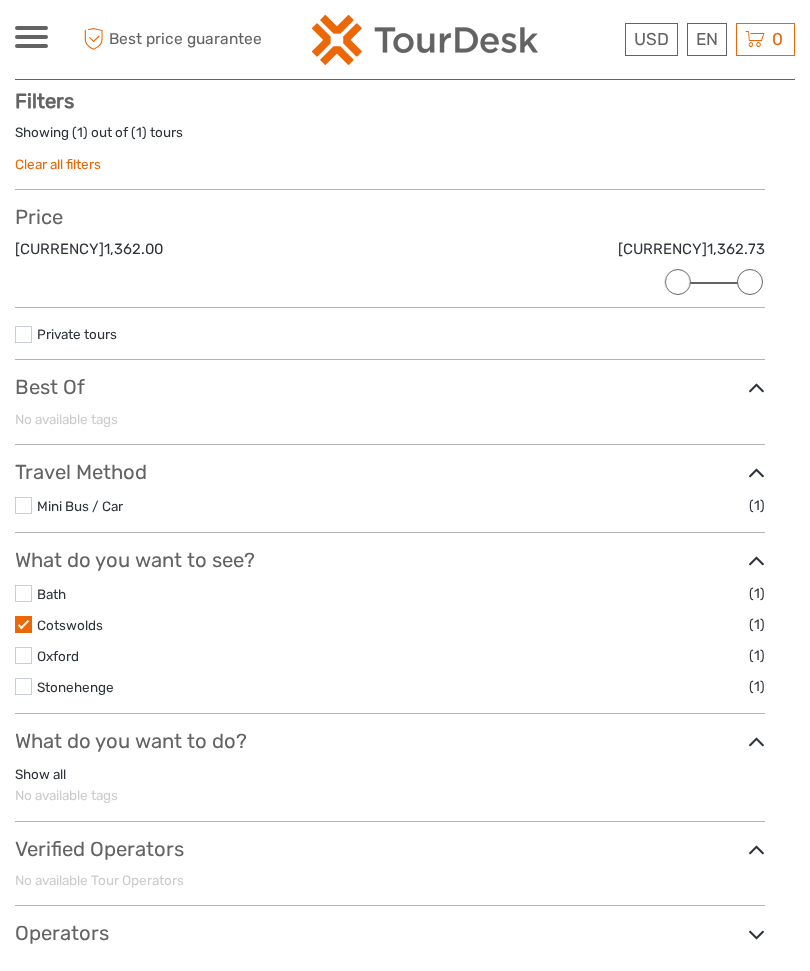 scroll, scrollTop: 211, scrollLeft: 0, axis: vertical 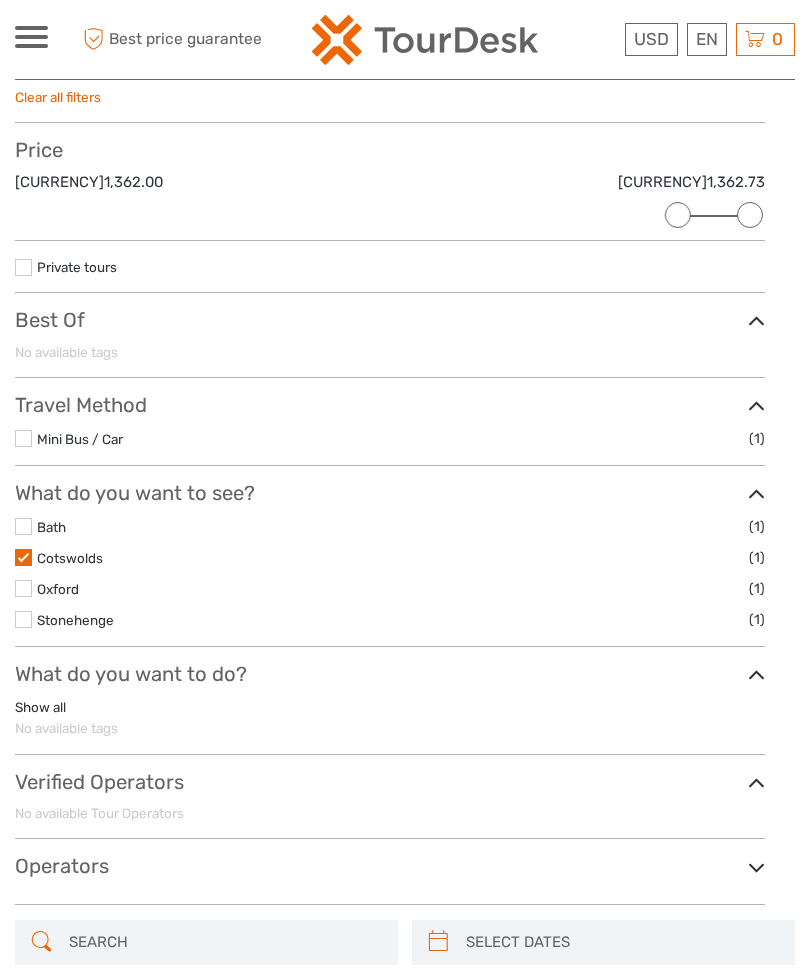 click at bounding box center (23, 557) 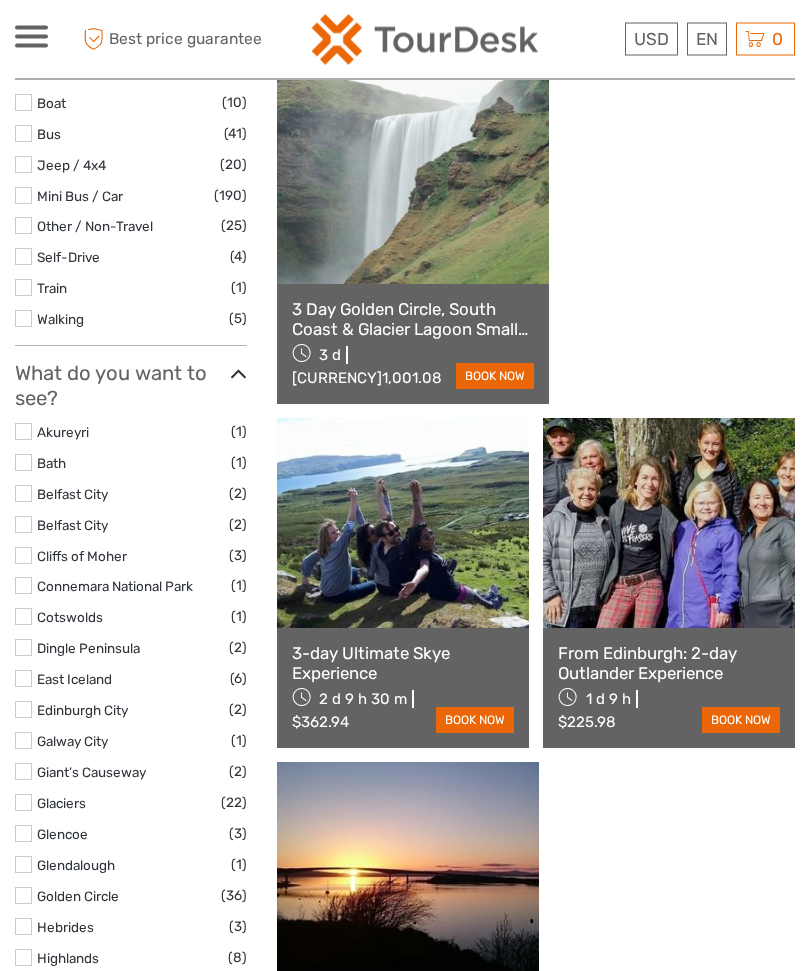 scroll, scrollTop: 614, scrollLeft: 0, axis: vertical 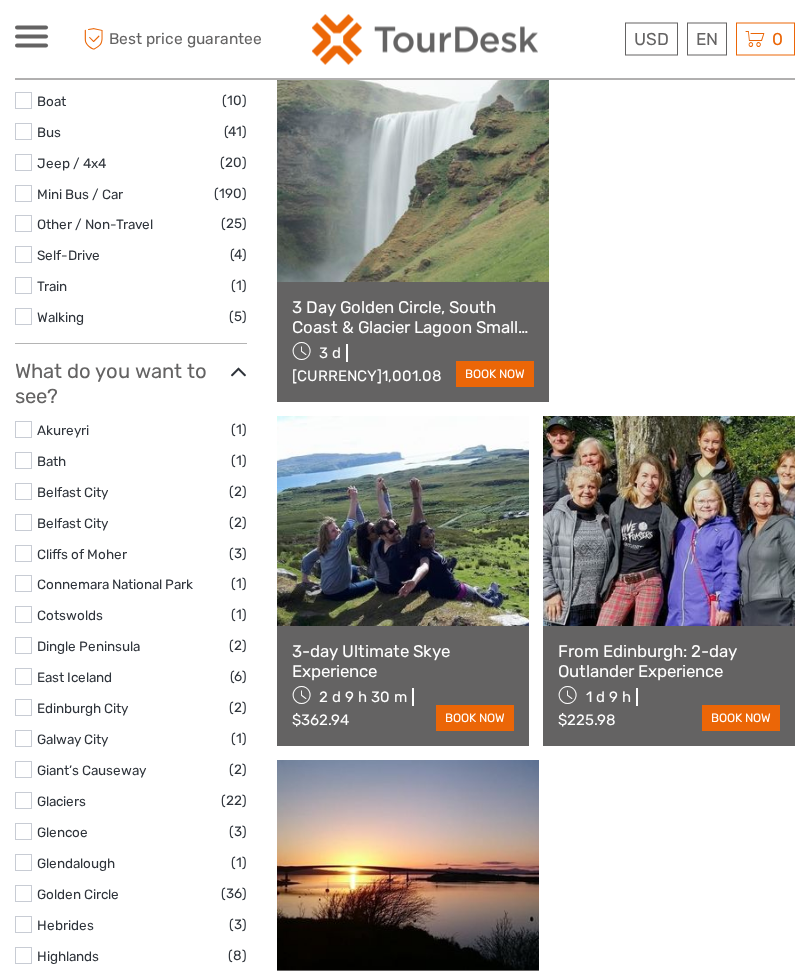 click at bounding box center [23, 461] 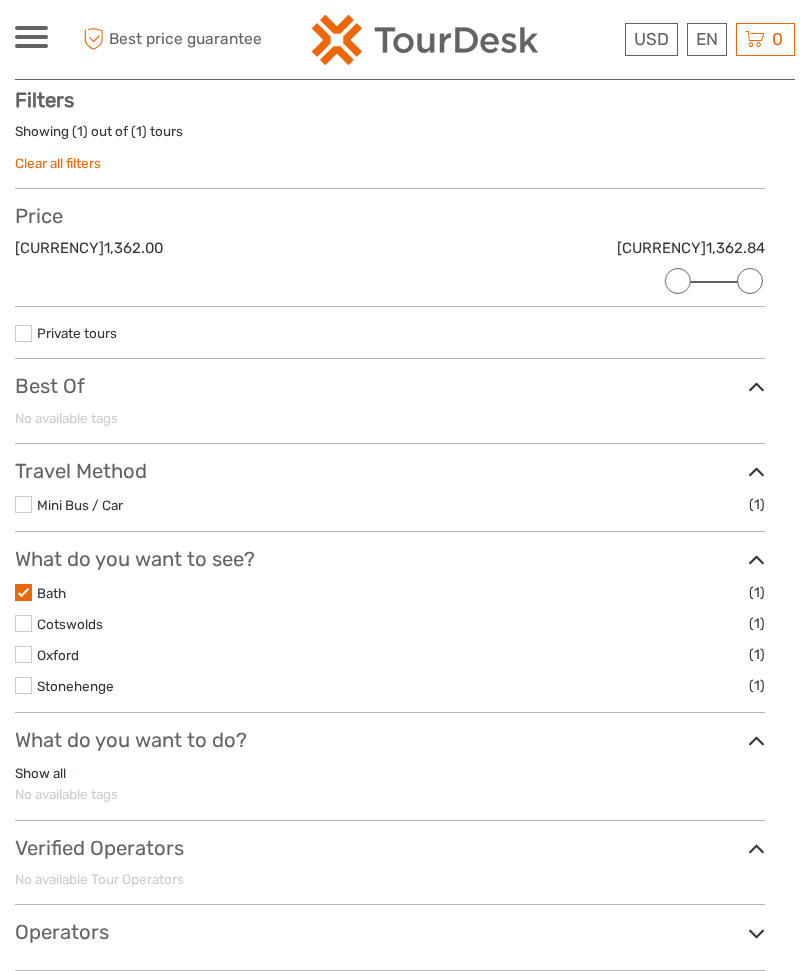 scroll, scrollTop: 144, scrollLeft: 0, axis: vertical 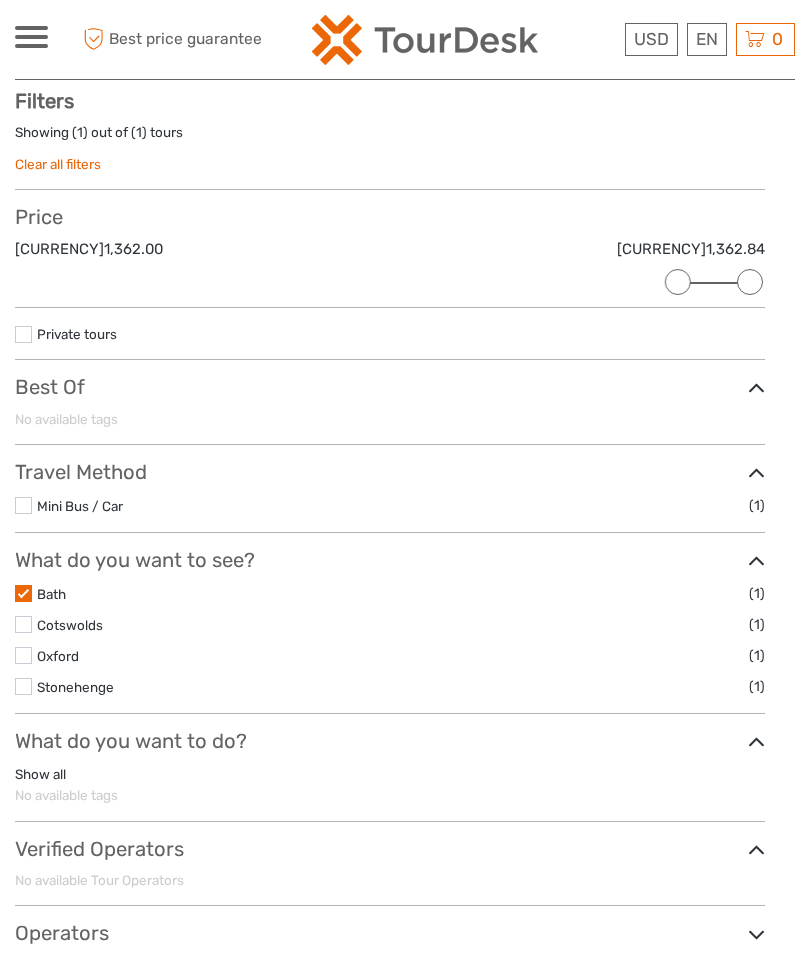 click at bounding box center [23, 593] 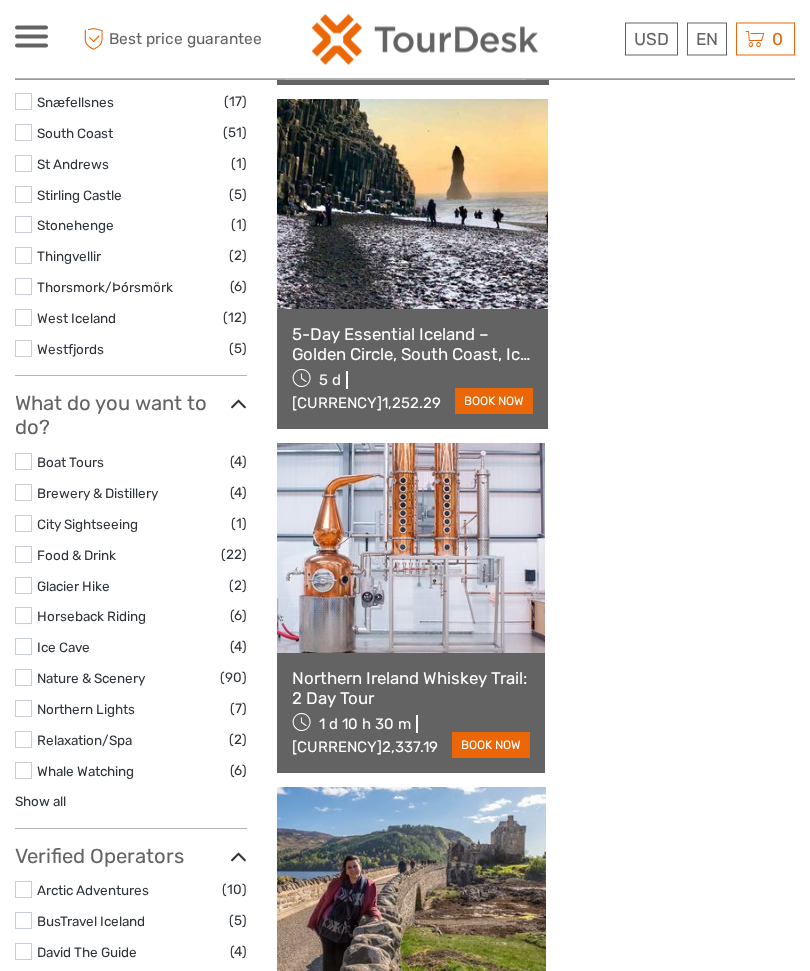scroll, scrollTop: 1964, scrollLeft: 0, axis: vertical 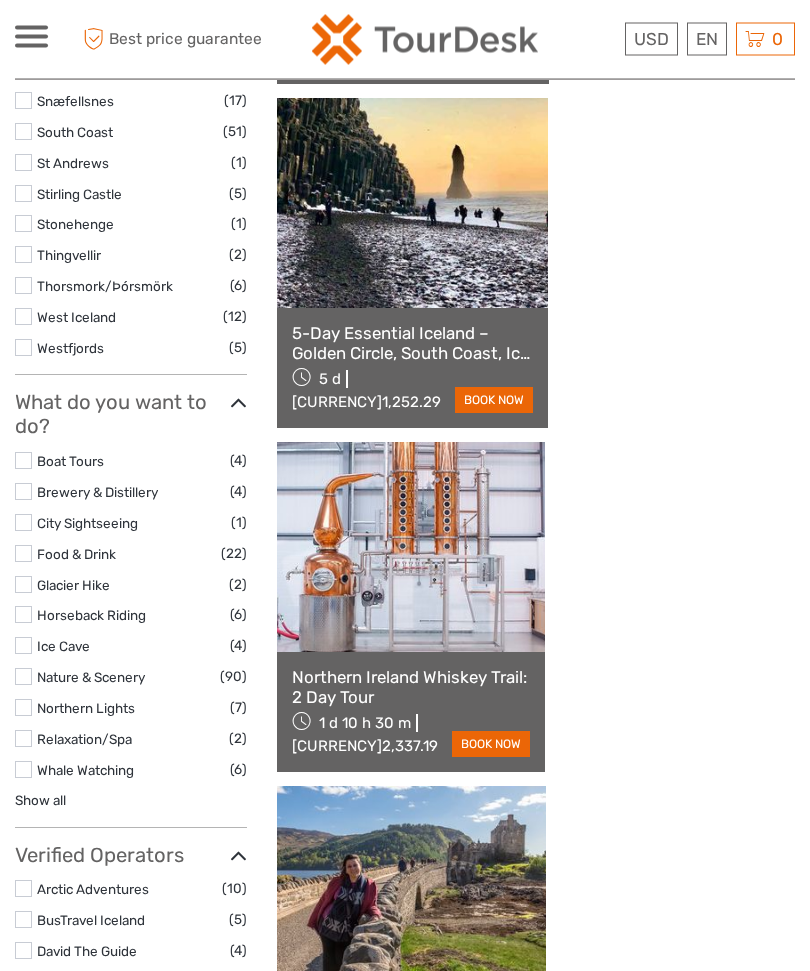 click at bounding box center [23, 523] 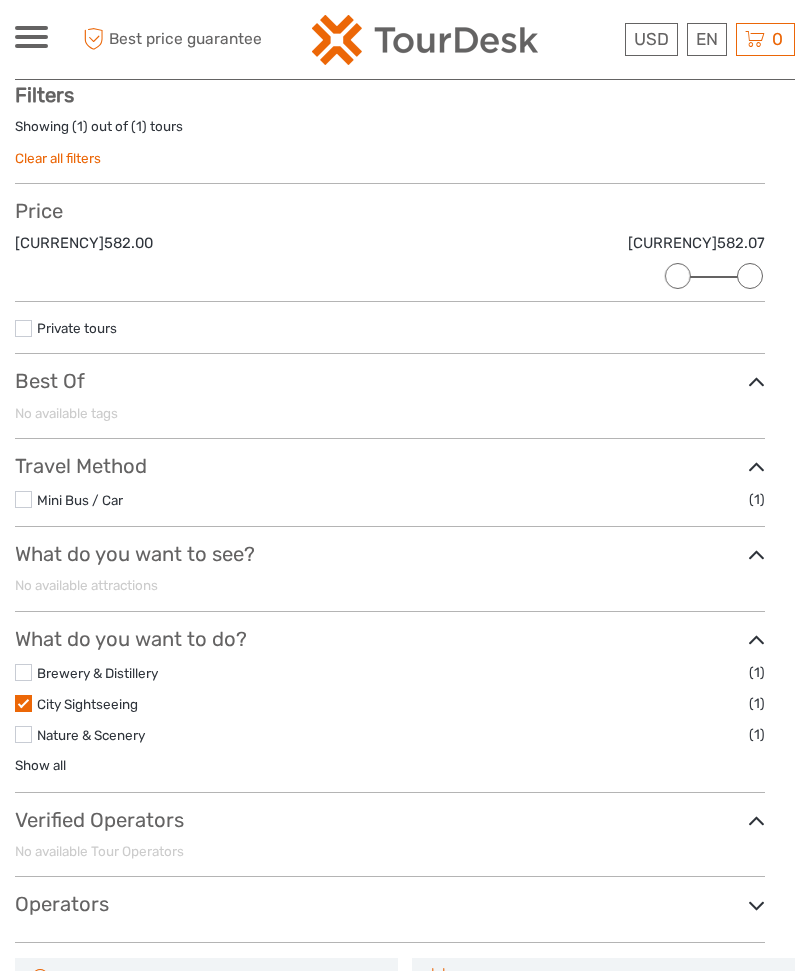 scroll, scrollTop: 144, scrollLeft: 0, axis: vertical 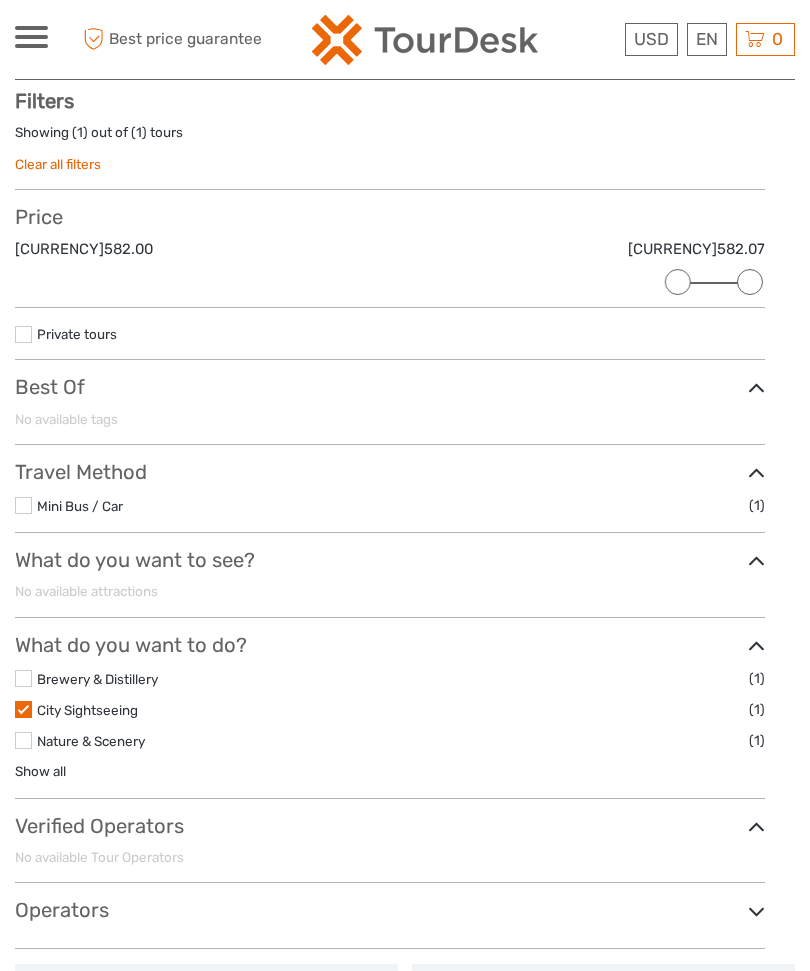 click on "Highland Experience's Scottish Choice" at bounding box center (206, 1327) 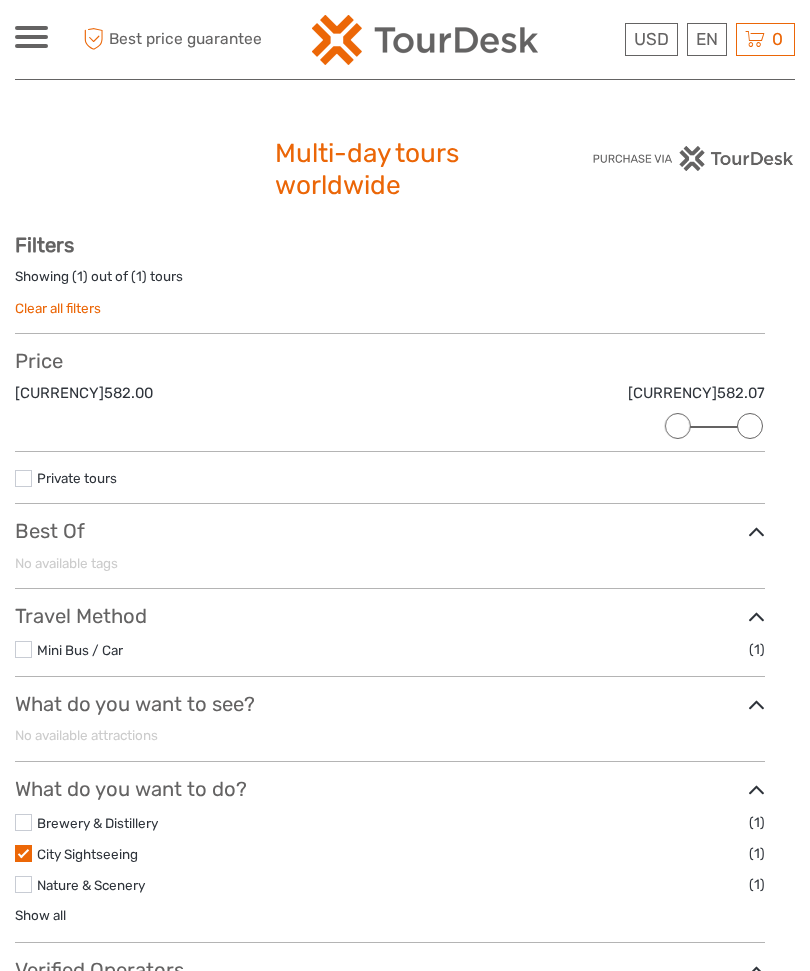 scroll, scrollTop: 211, scrollLeft: 0, axis: vertical 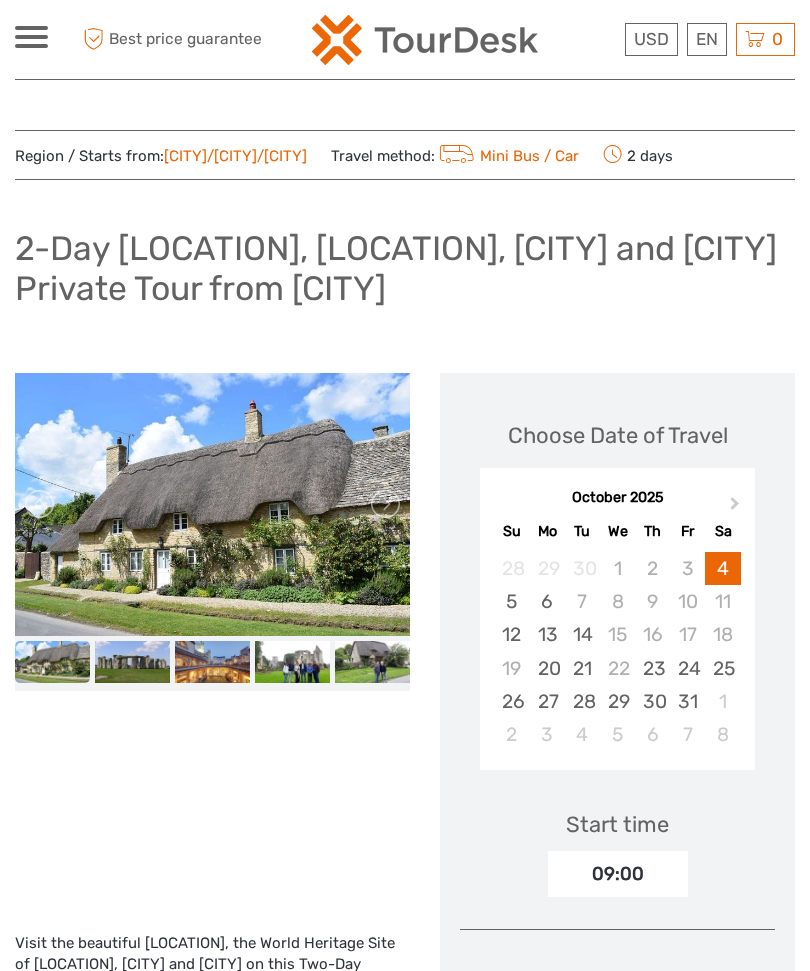 click on "21" at bounding box center [582, 668] 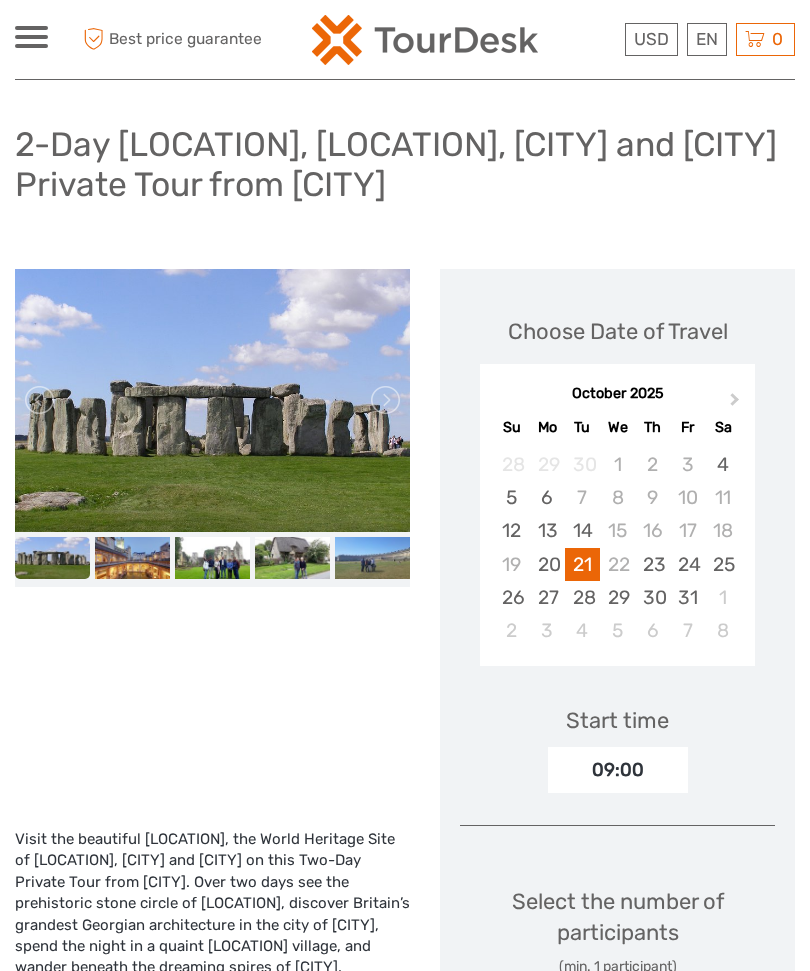 scroll, scrollTop: 100, scrollLeft: 0, axis: vertical 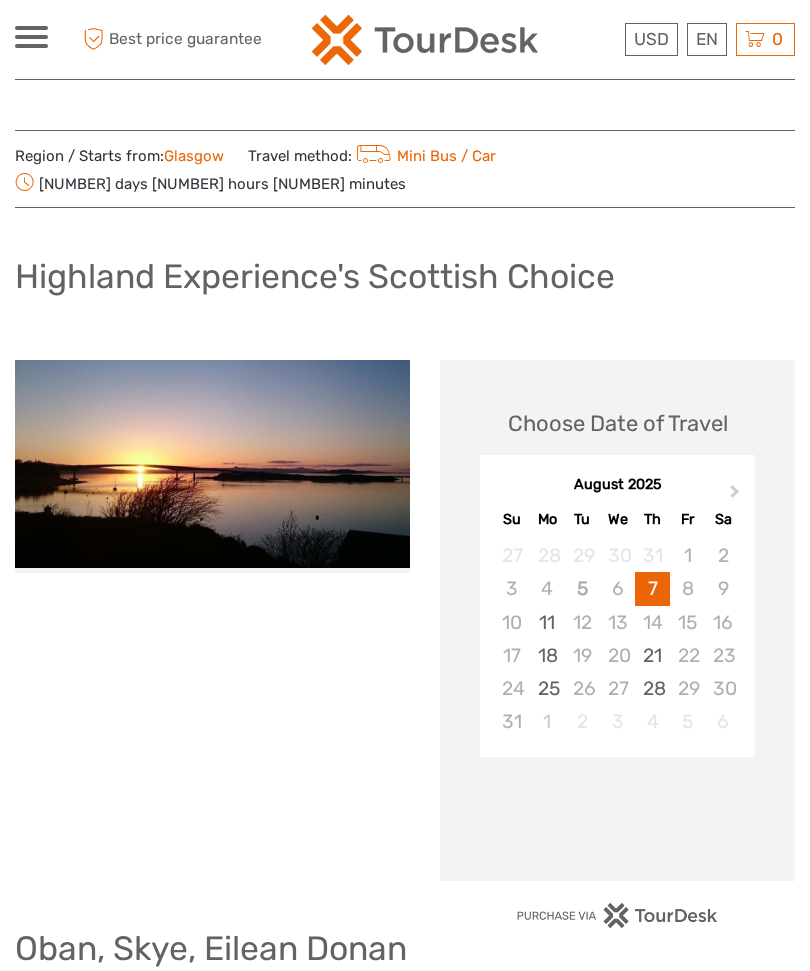 click on "Next Month" at bounding box center [737, 496] 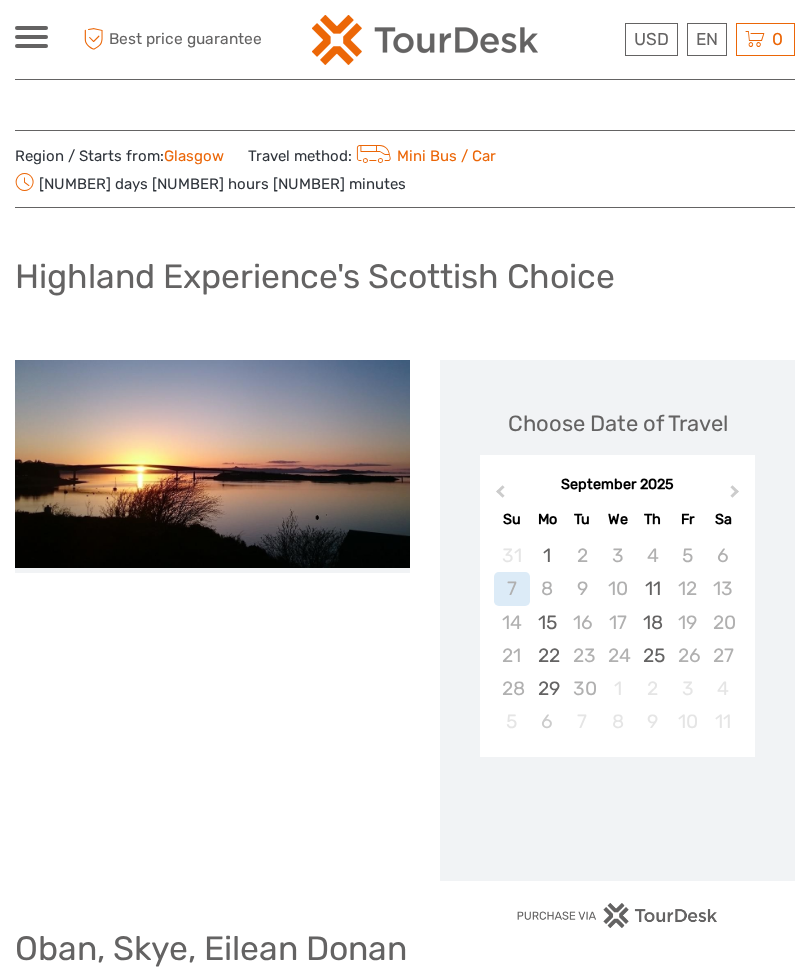 click on "Next Month" at bounding box center (737, 496) 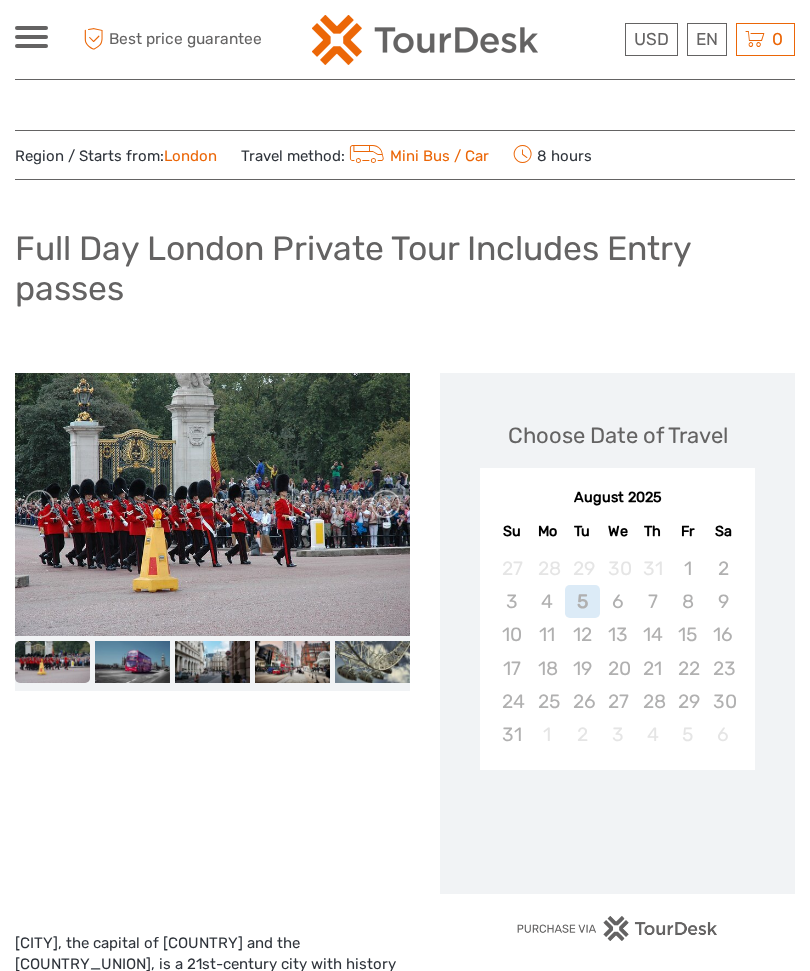 scroll, scrollTop: 0, scrollLeft: 0, axis: both 